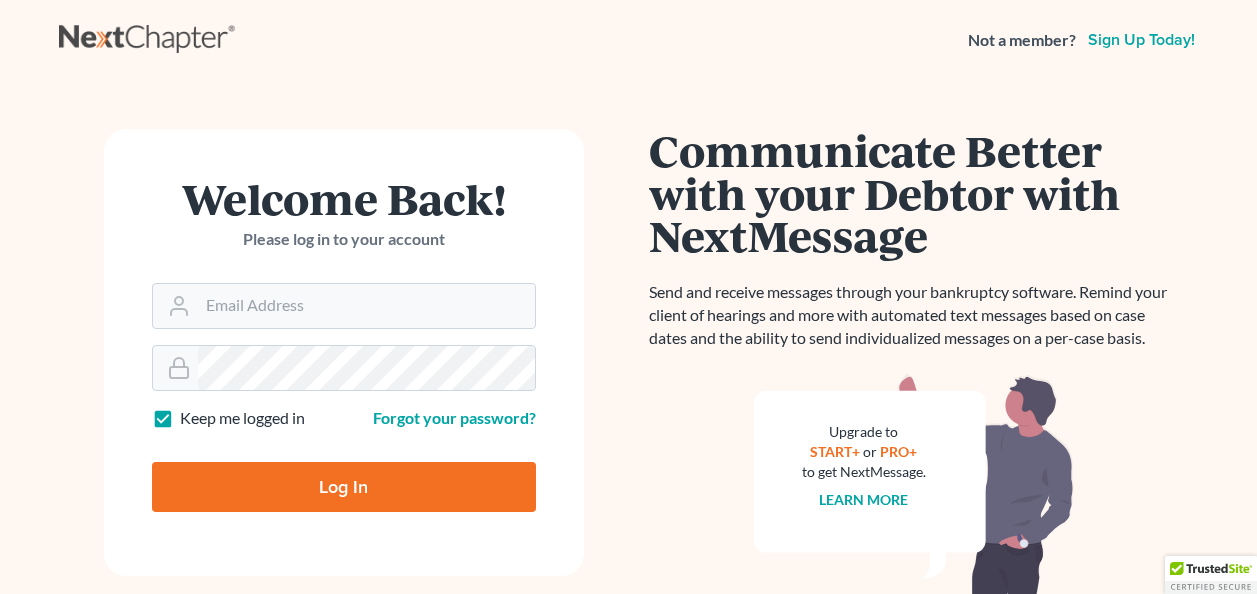 scroll, scrollTop: 0, scrollLeft: 0, axis: both 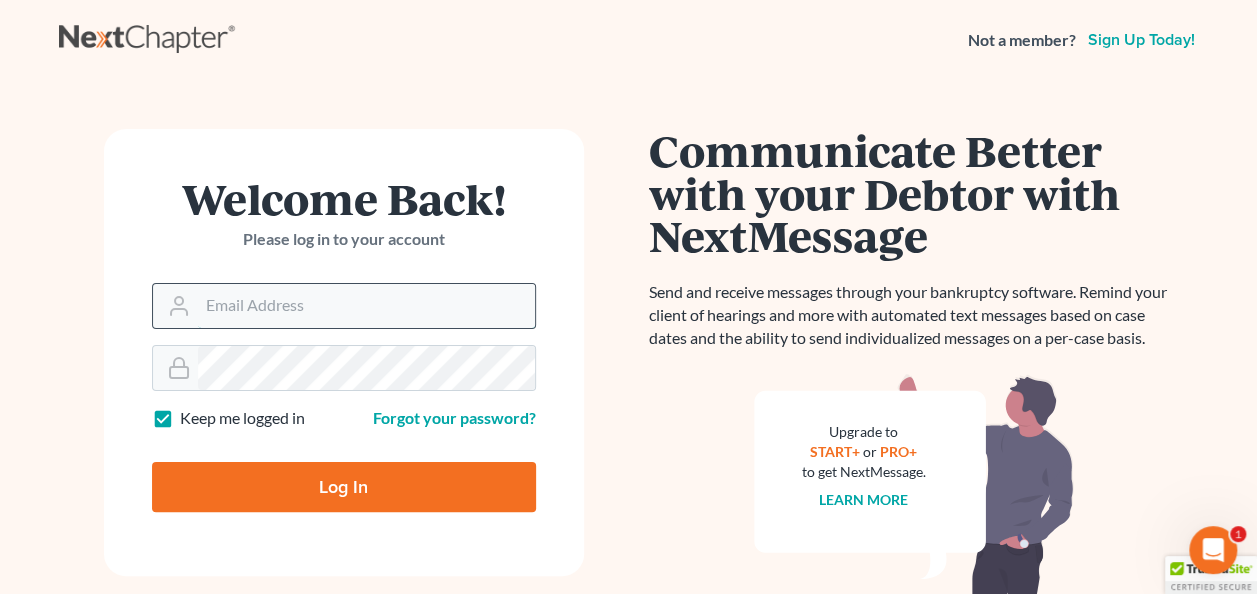 click on "Email Address" at bounding box center [366, 306] 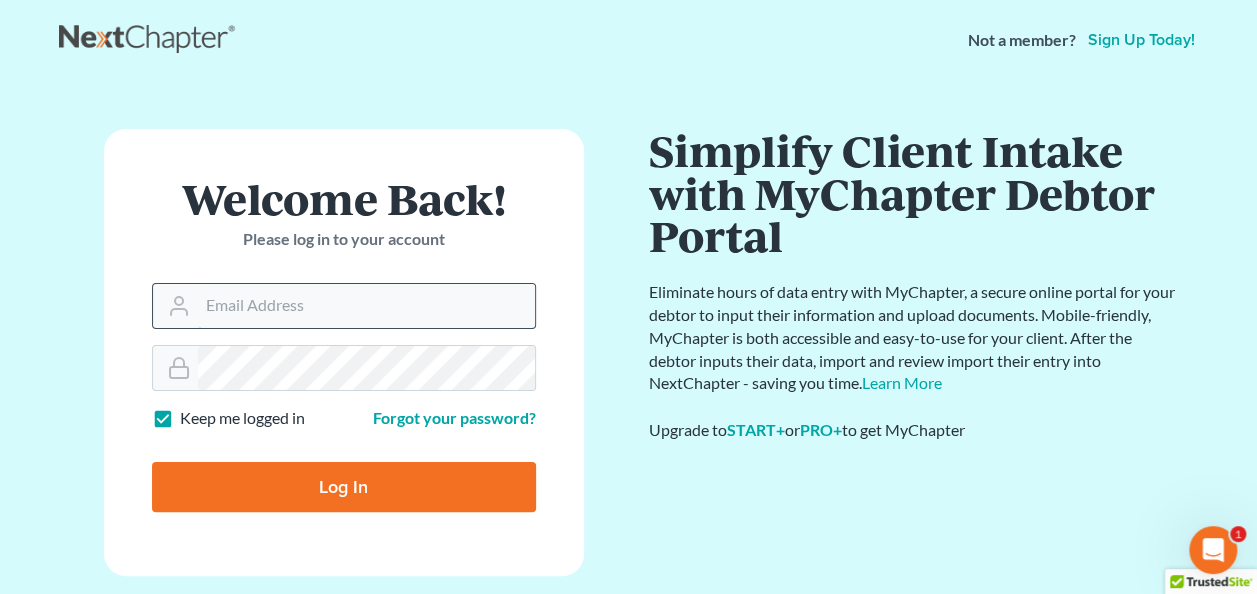 type on "[NAME]@[example.com]" 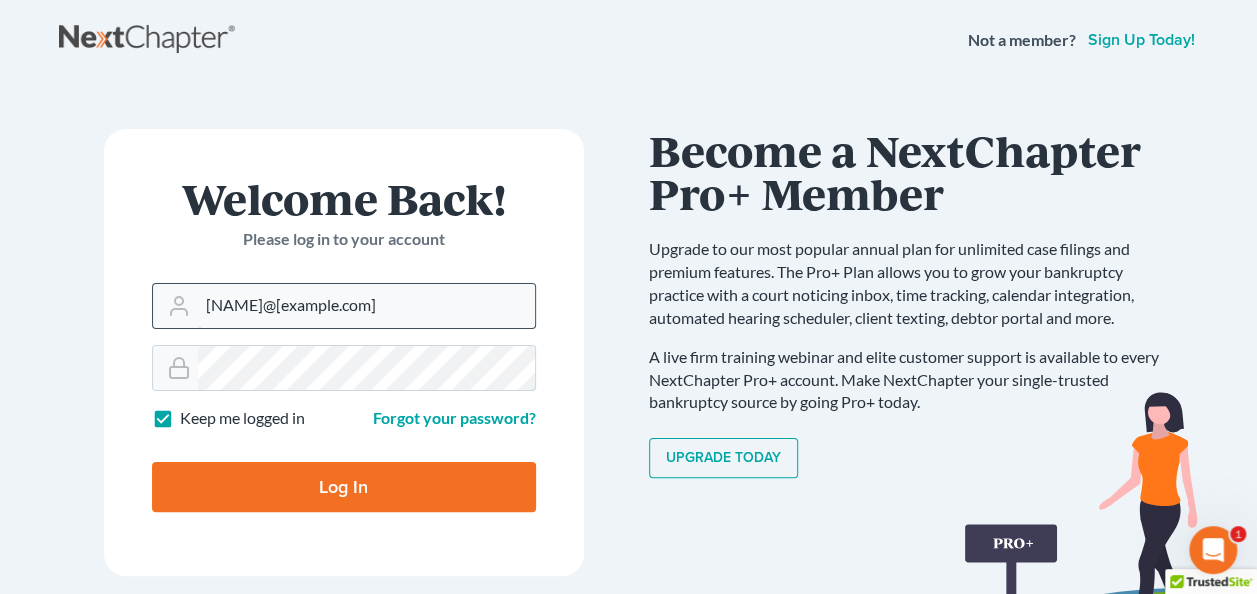 click on "Log In" at bounding box center (344, 487) 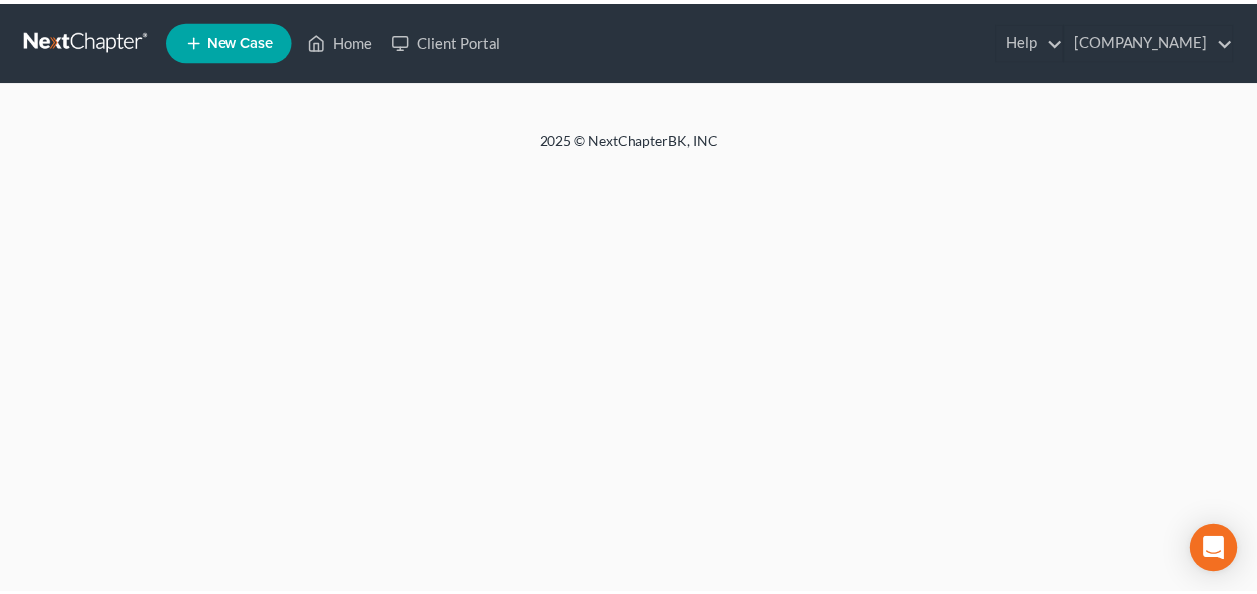scroll, scrollTop: 0, scrollLeft: 0, axis: both 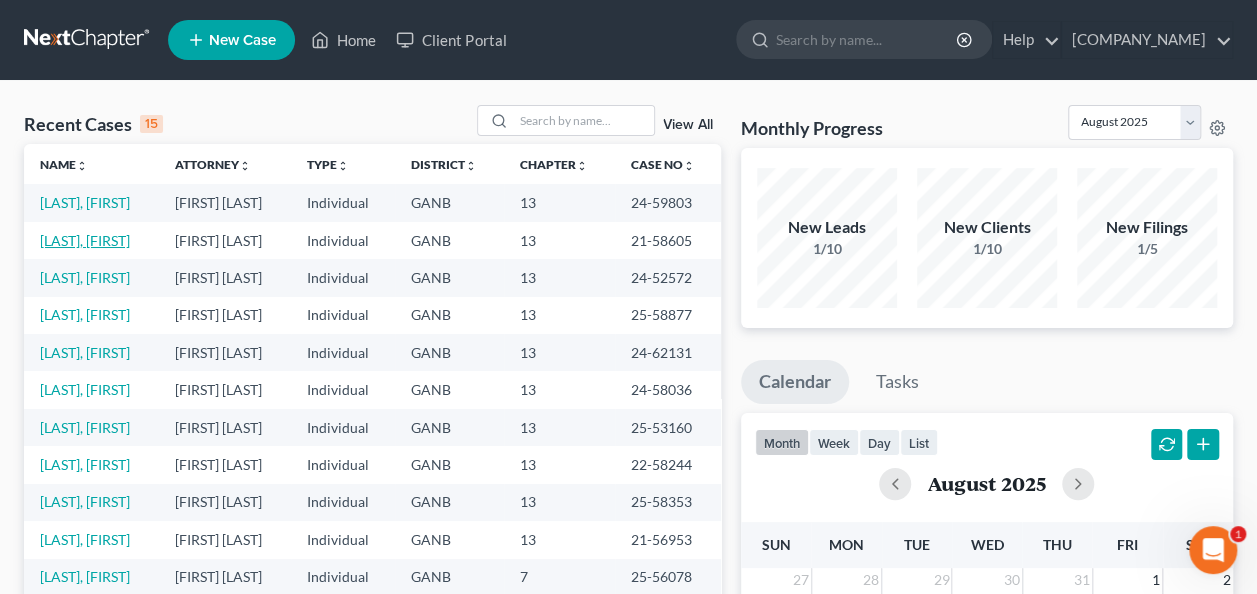 click on "[LAST], [FIRST]" at bounding box center [85, 240] 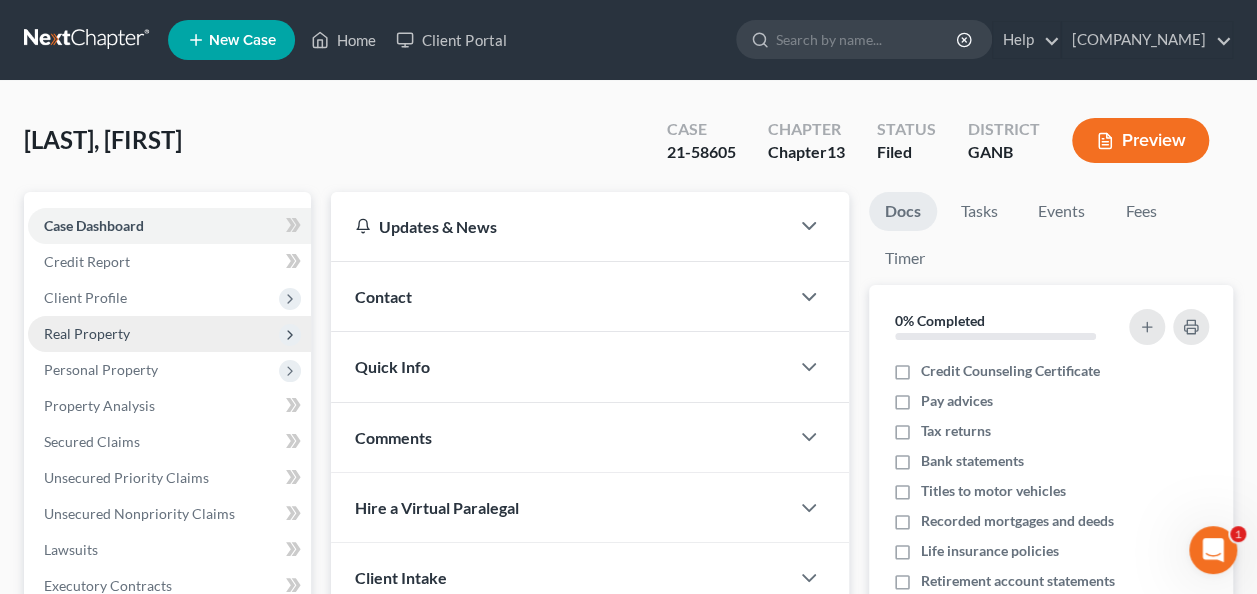 click on "Real Property" at bounding box center [87, 333] 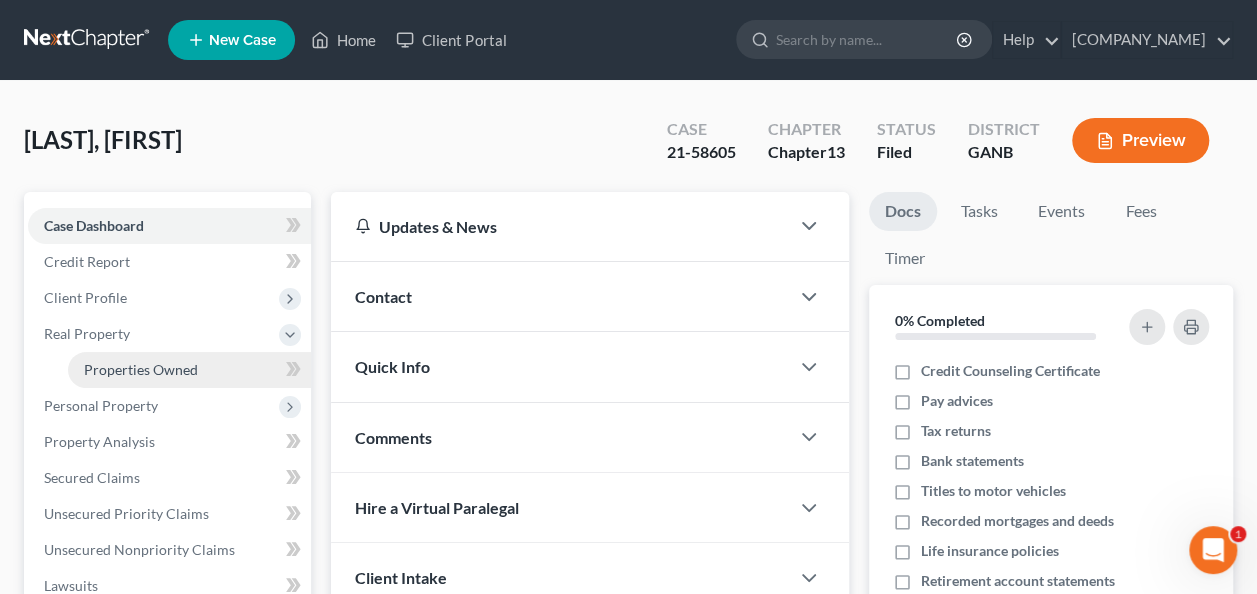 click on "Properties Owned" at bounding box center (141, 369) 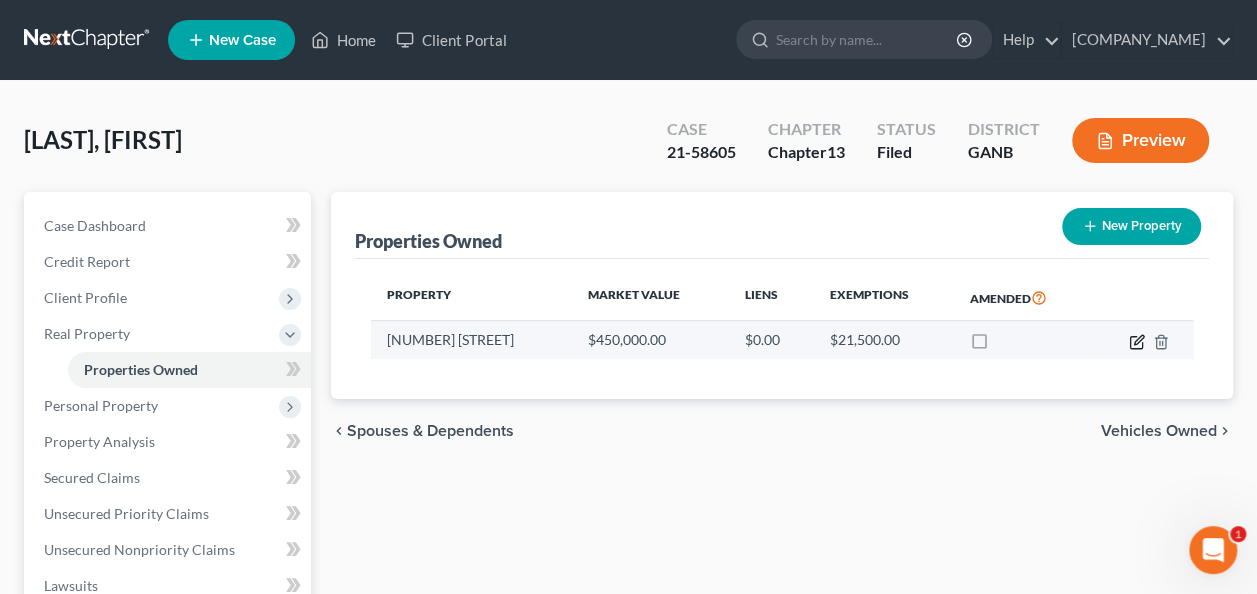 click 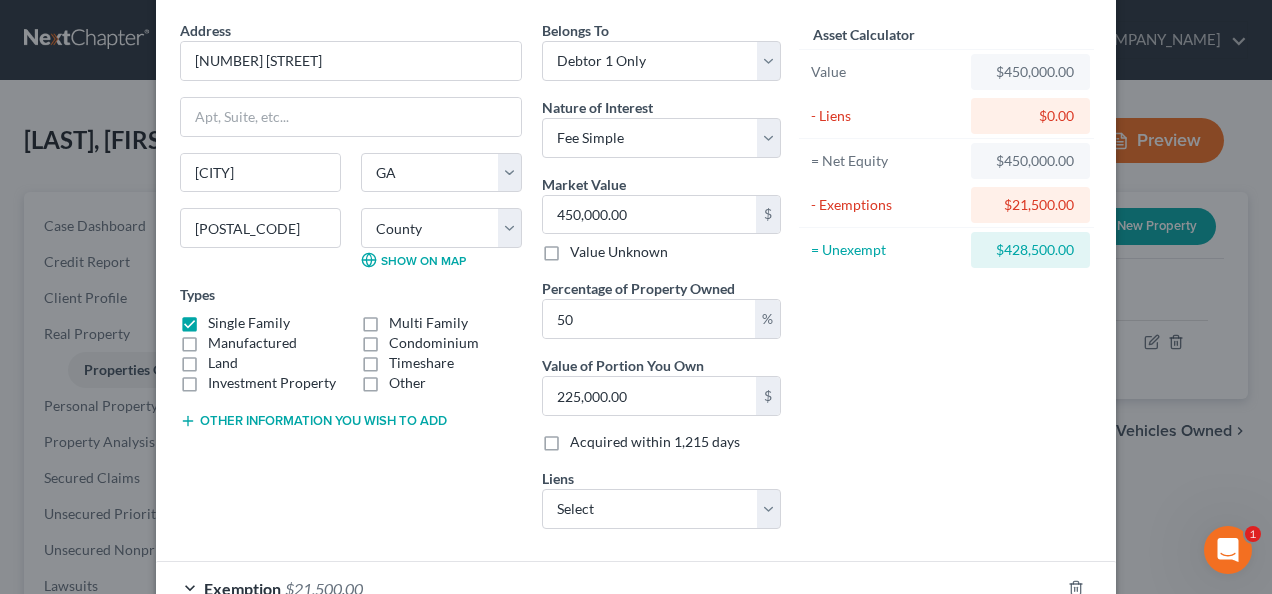 scroll, scrollTop: 0, scrollLeft: 0, axis: both 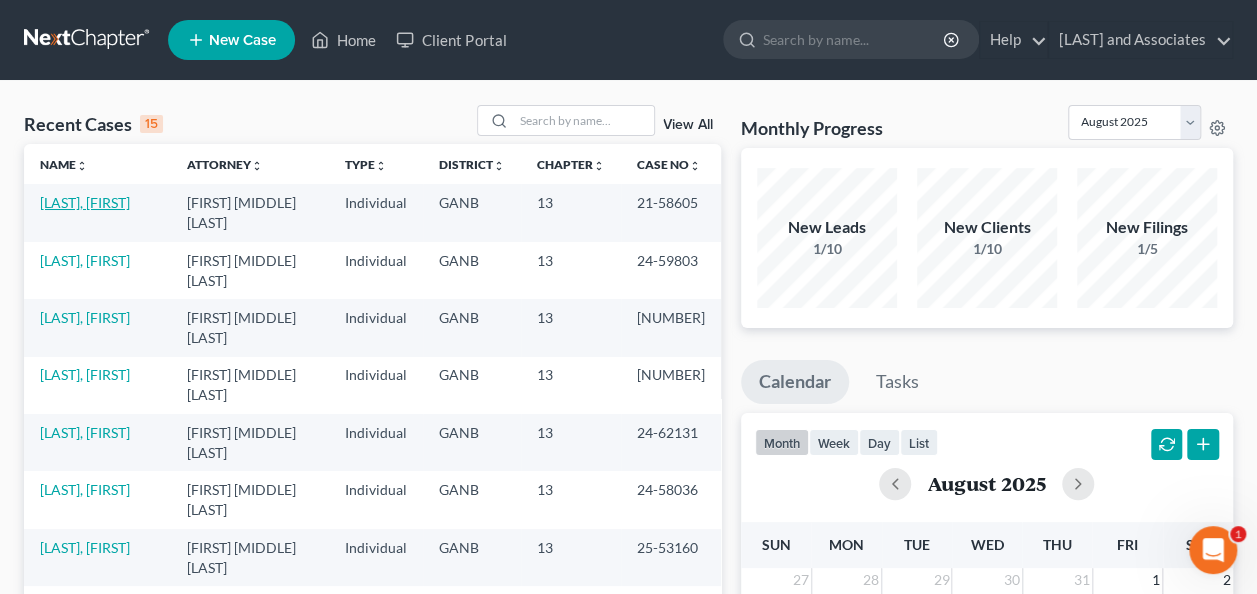 click on "[LAST], [FIRST]" at bounding box center (85, 202) 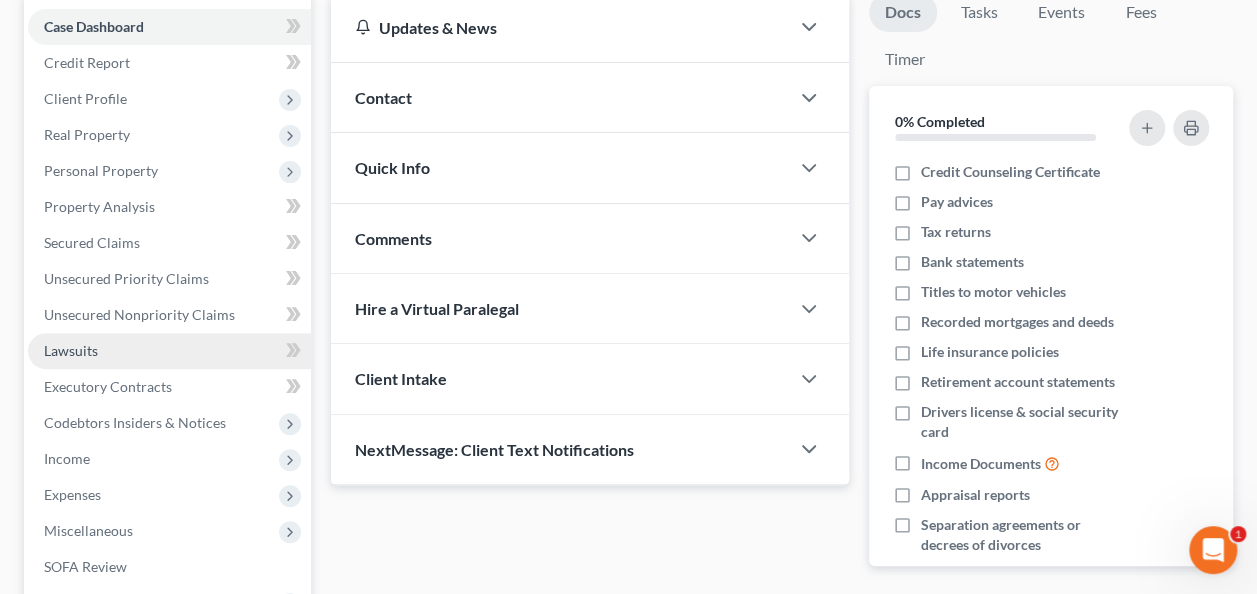 scroll, scrollTop: 200, scrollLeft: 0, axis: vertical 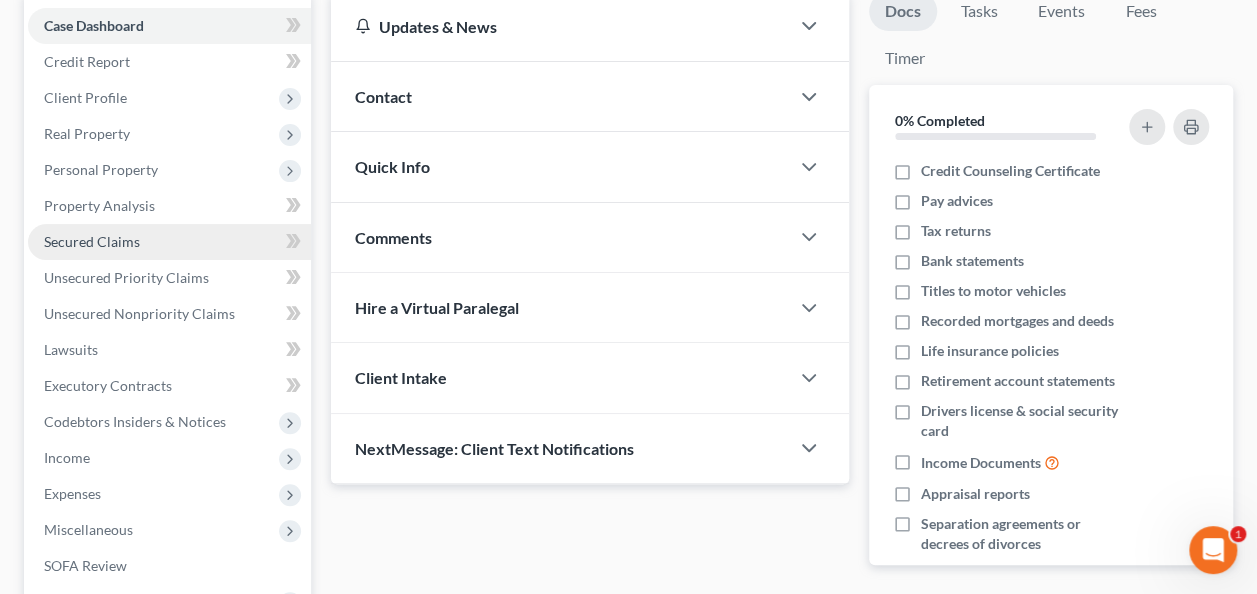 click on "Secured Claims" at bounding box center [92, 241] 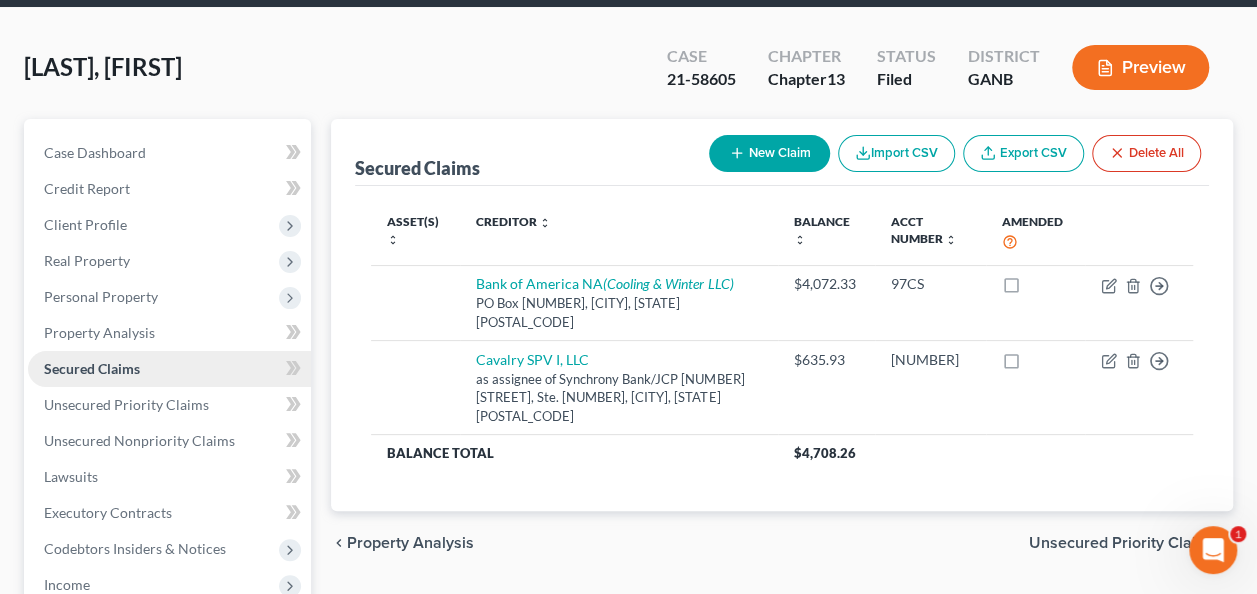 scroll, scrollTop: 0, scrollLeft: 0, axis: both 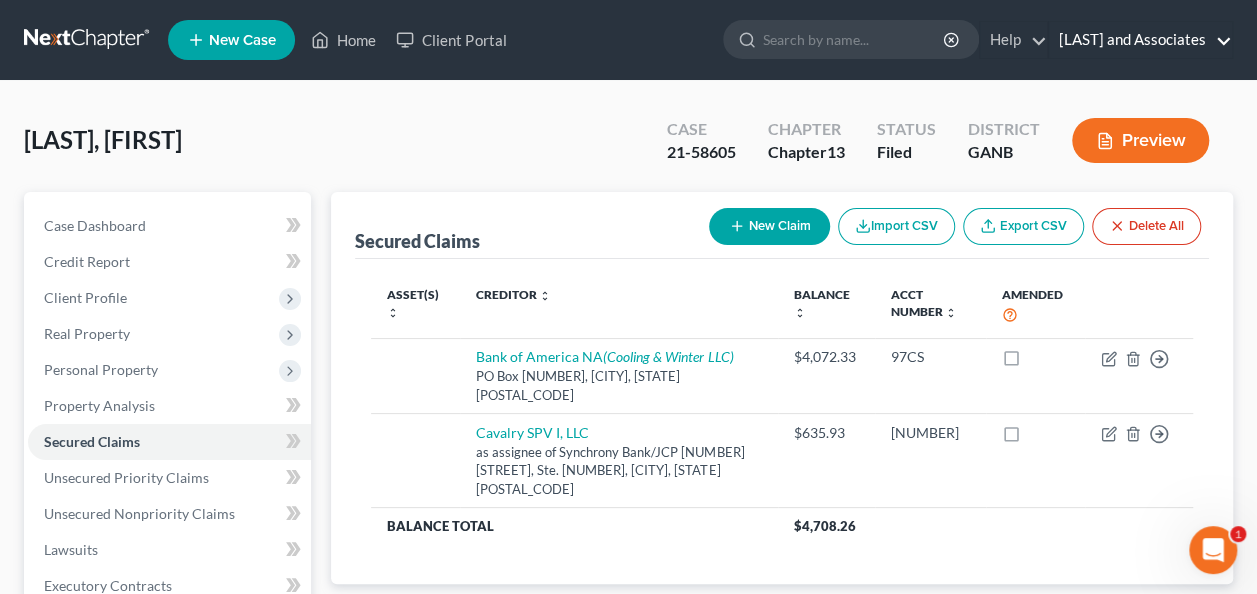 click on "Govan and Associates" at bounding box center [1140, 40] 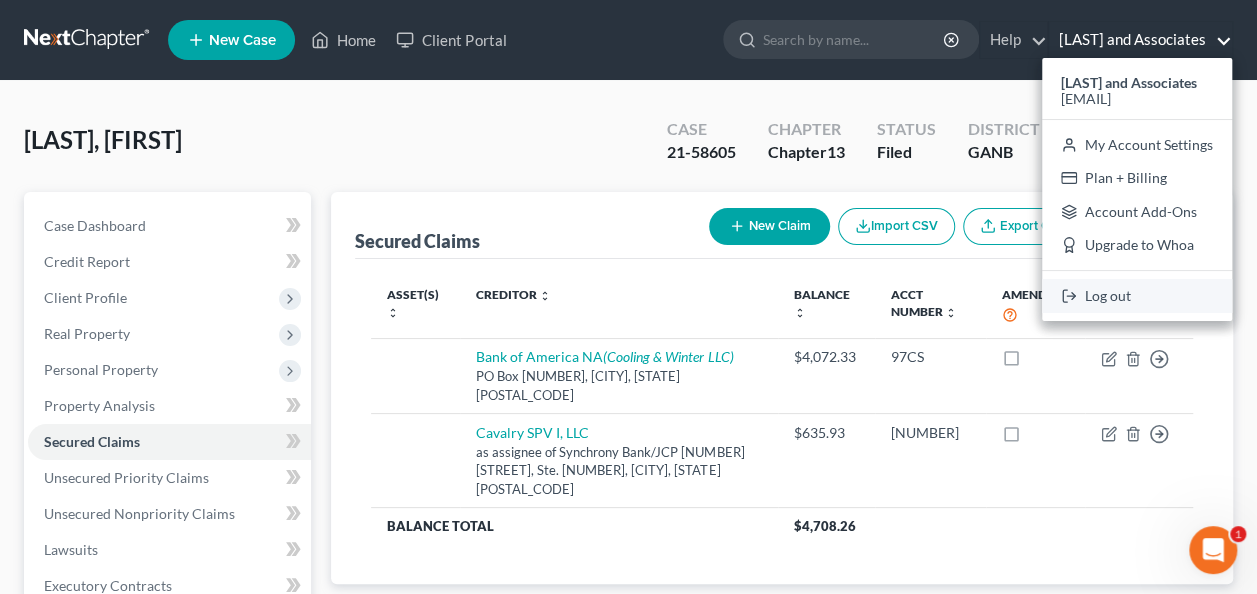 click on "Log out" at bounding box center (1137, 296) 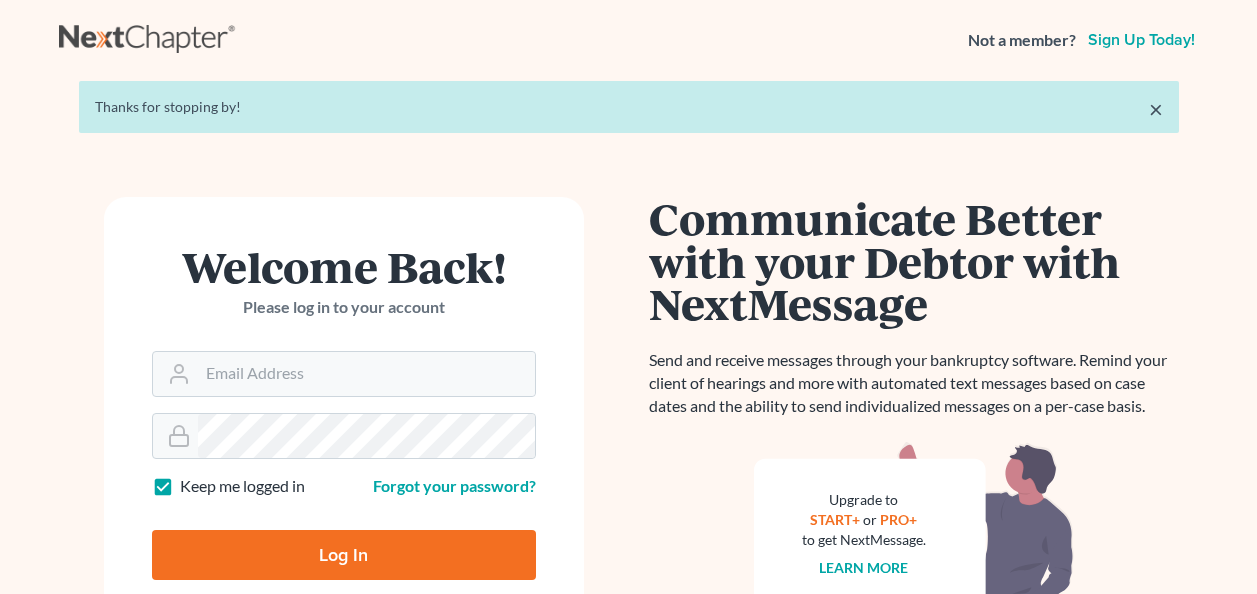 scroll, scrollTop: 0, scrollLeft: 0, axis: both 